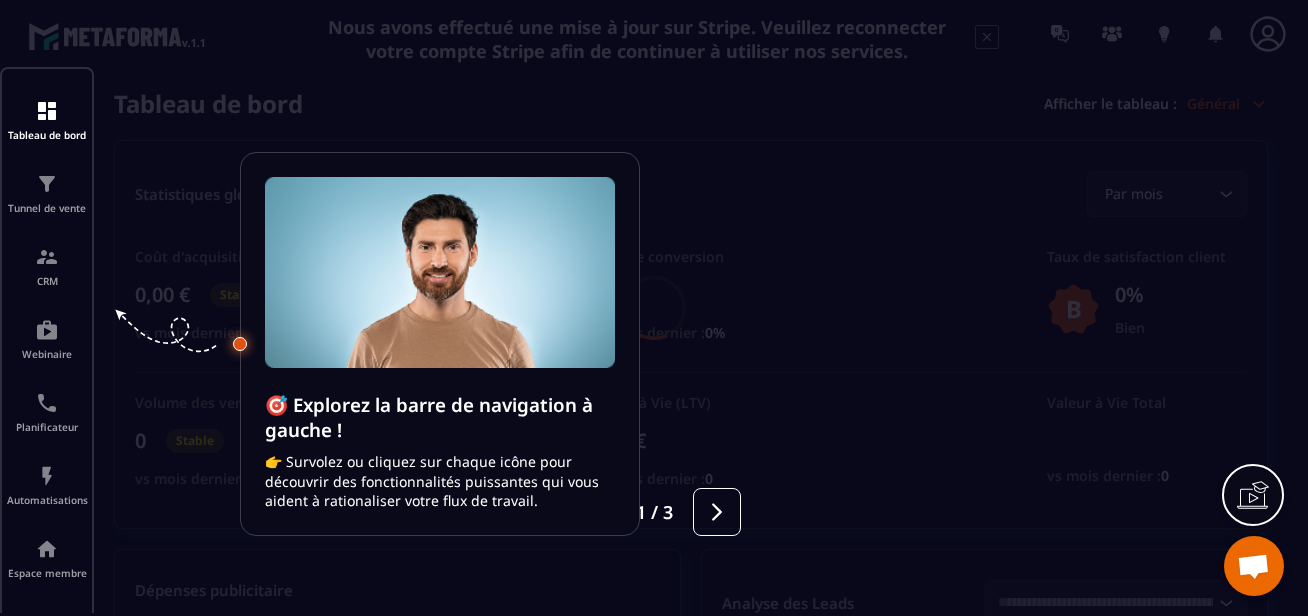 scroll, scrollTop: 0, scrollLeft: 0, axis: both 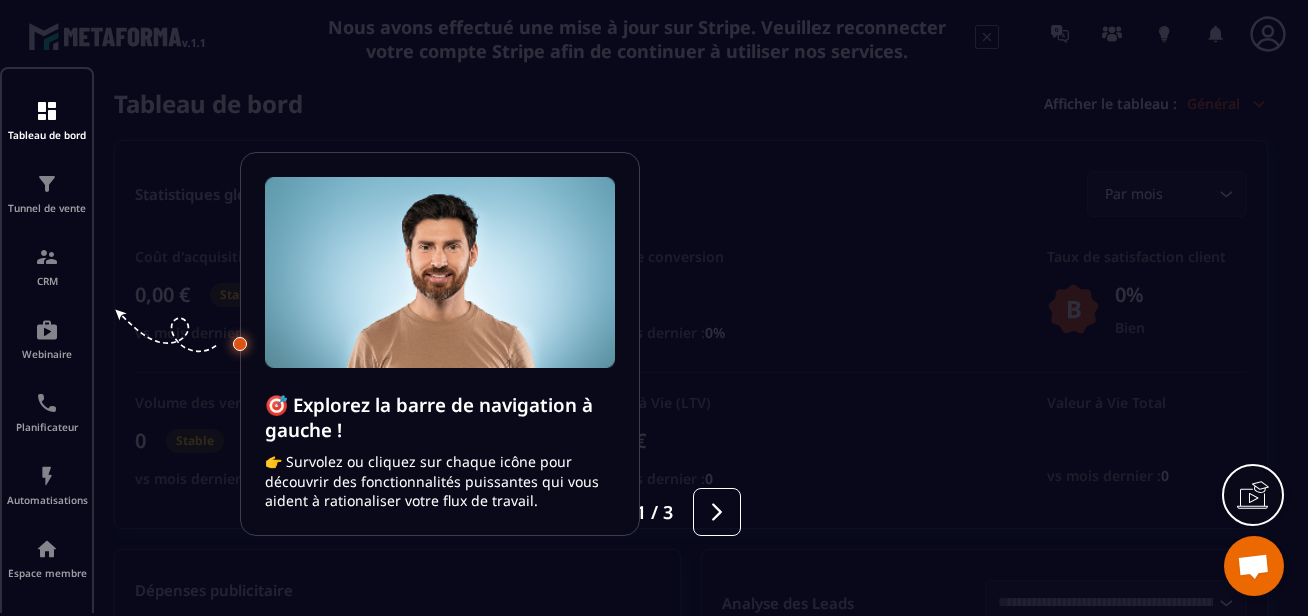click at bounding box center [654, 308] 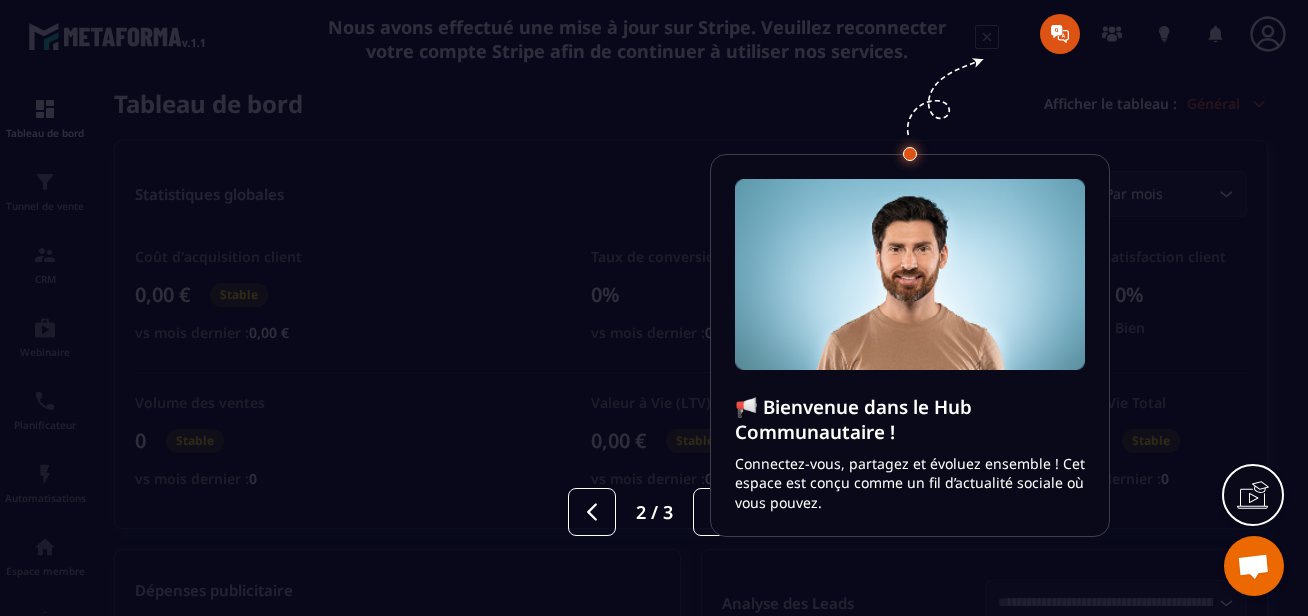 click at bounding box center (654, 308) 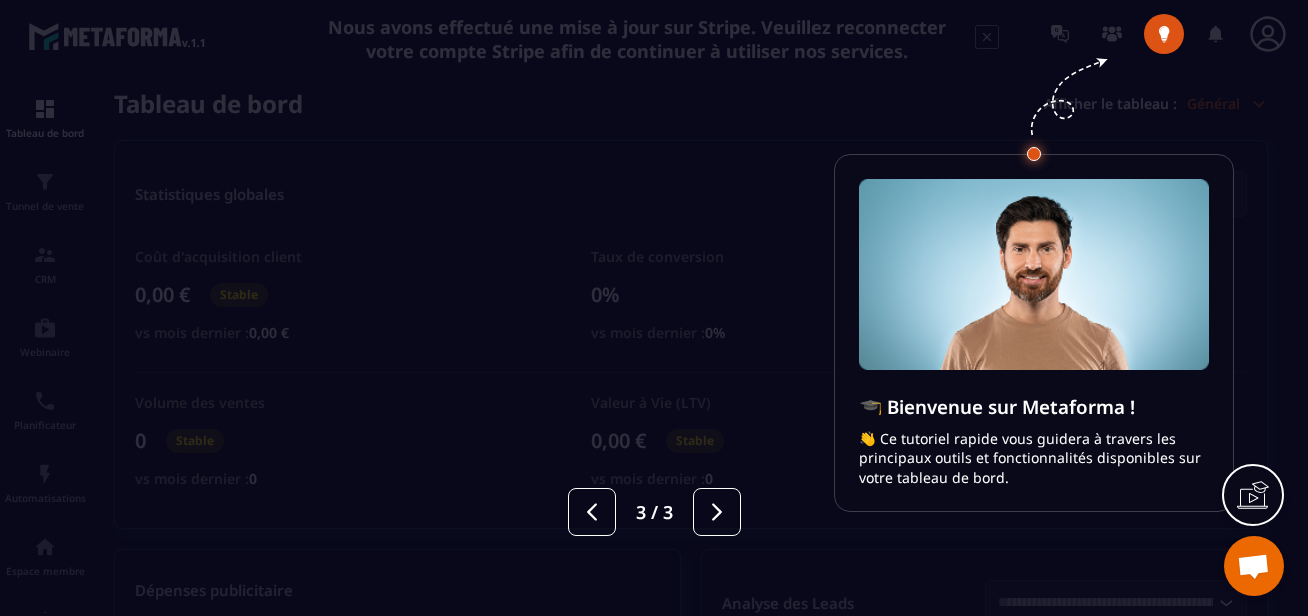 click at bounding box center (654, 308) 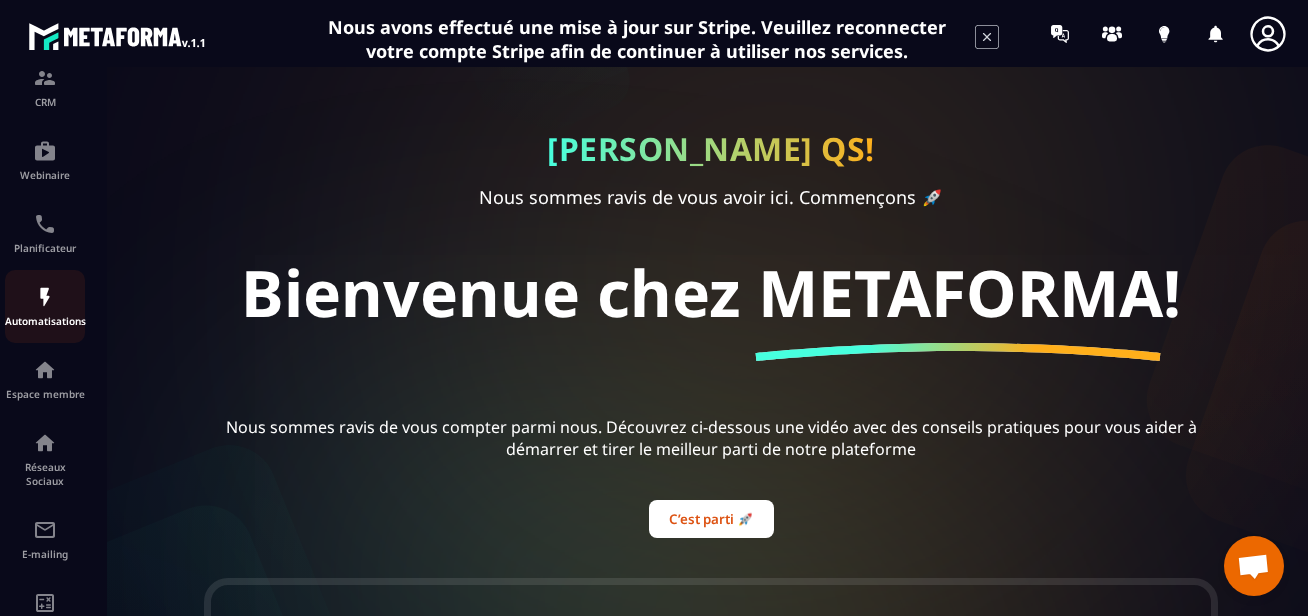 scroll, scrollTop: 310, scrollLeft: 0, axis: vertical 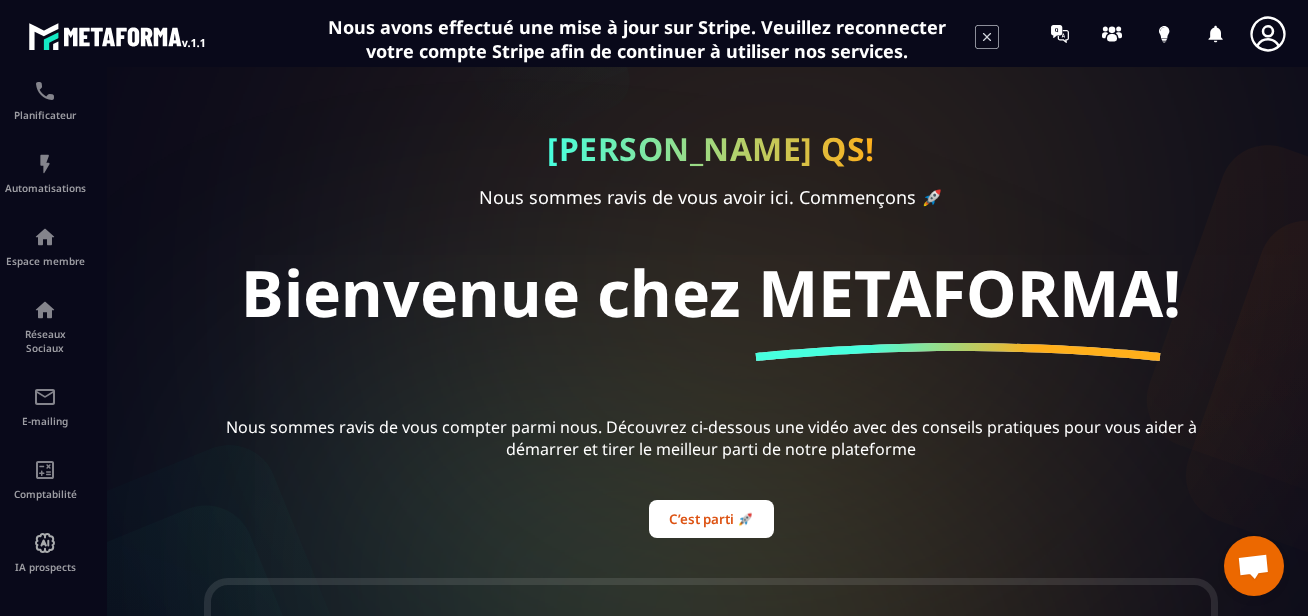 click 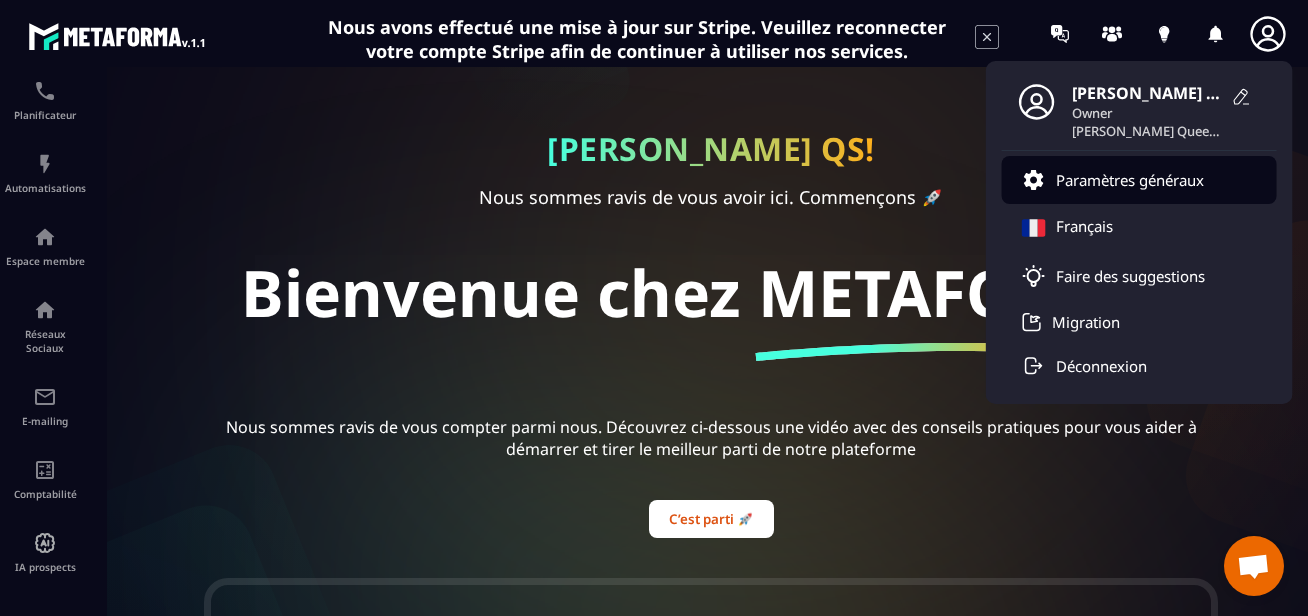 click on "Paramètres généraux" at bounding box center (1130, 180) 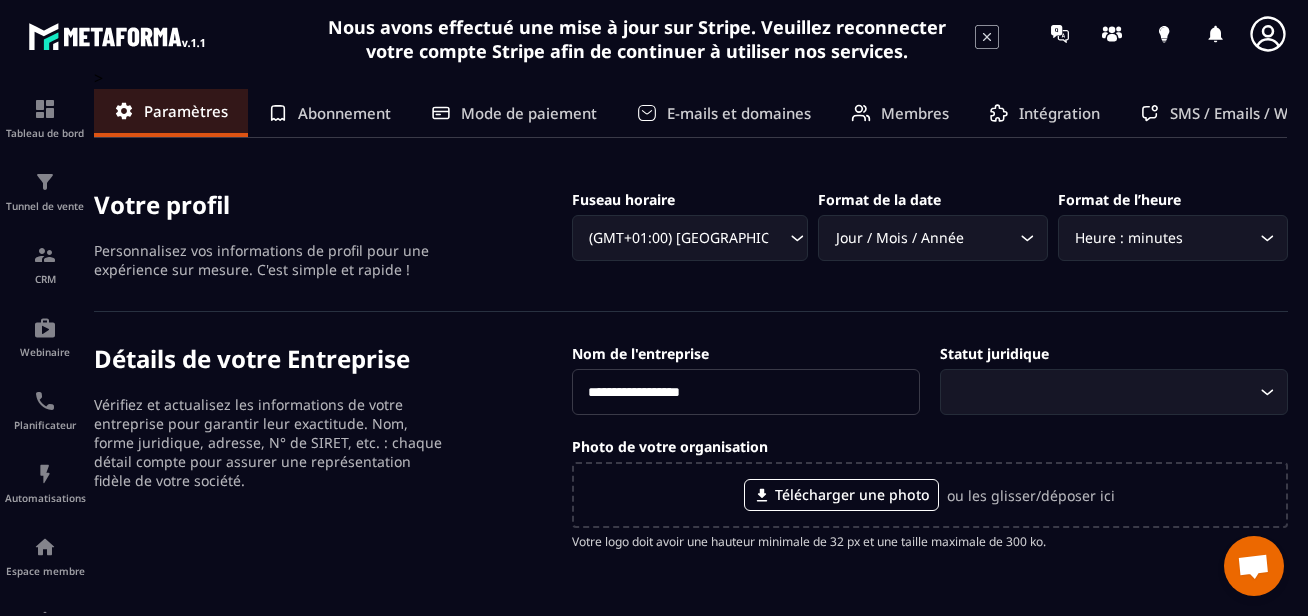 click on "Abonnement" at bounding box center (344, 113) 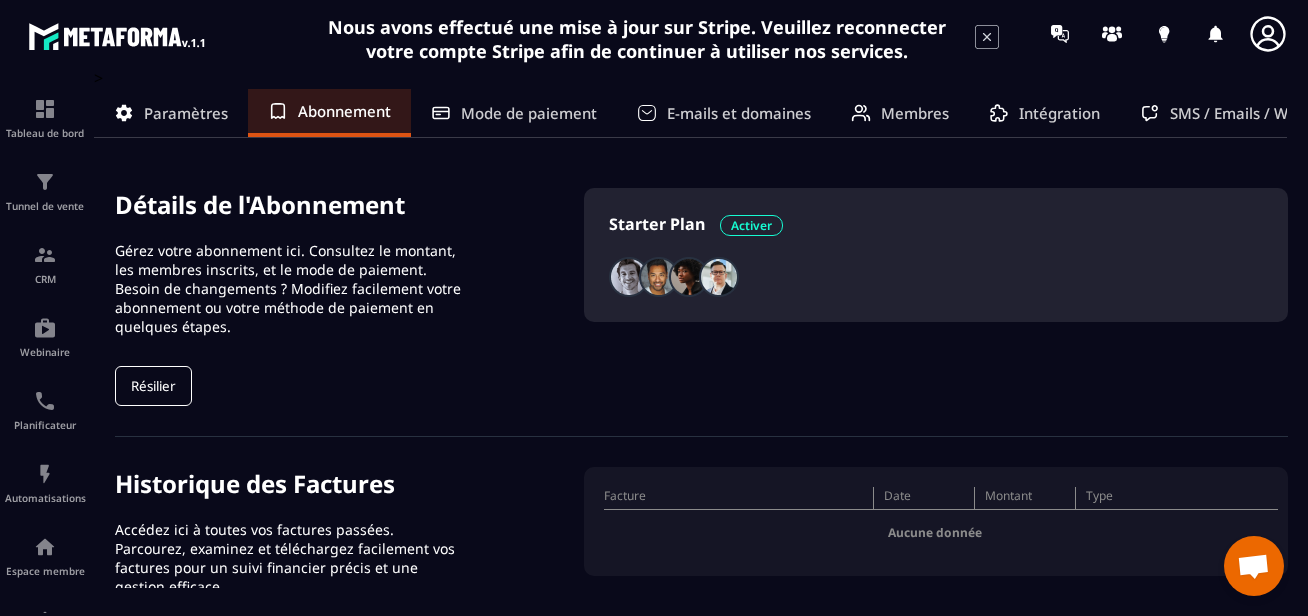 scroll, scrollTop: 48, scrollLeft: 0, axis: vertical 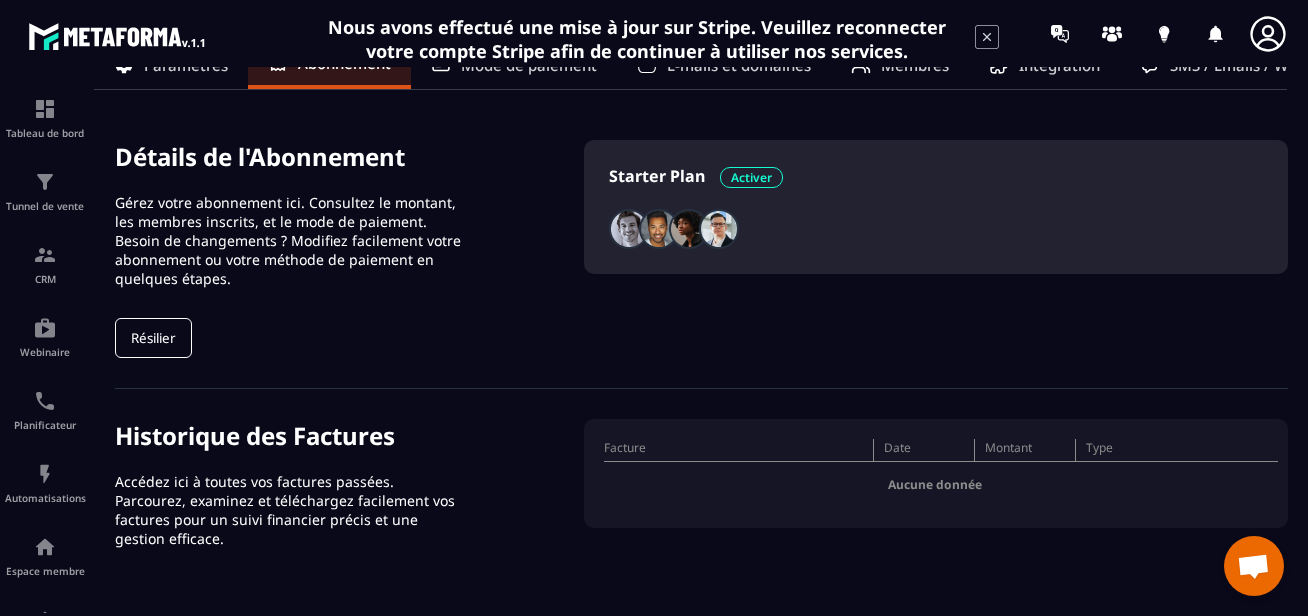 click on "Résilier" 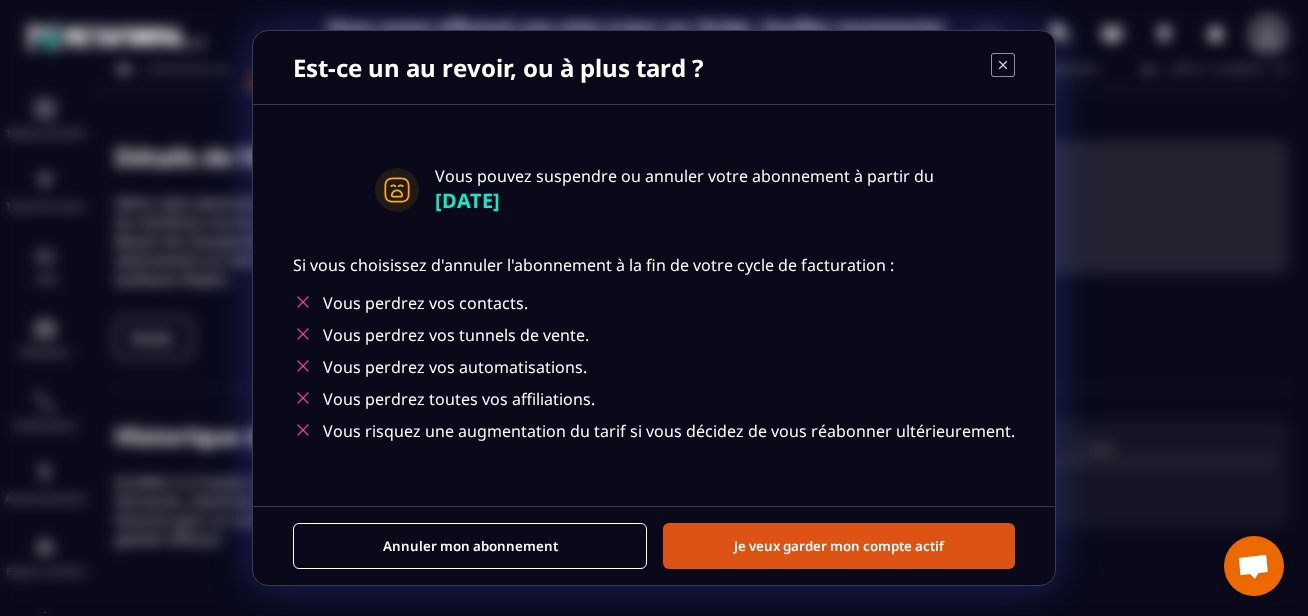 click on "Annuler mon abonnement" at bounding box center (470, 546) 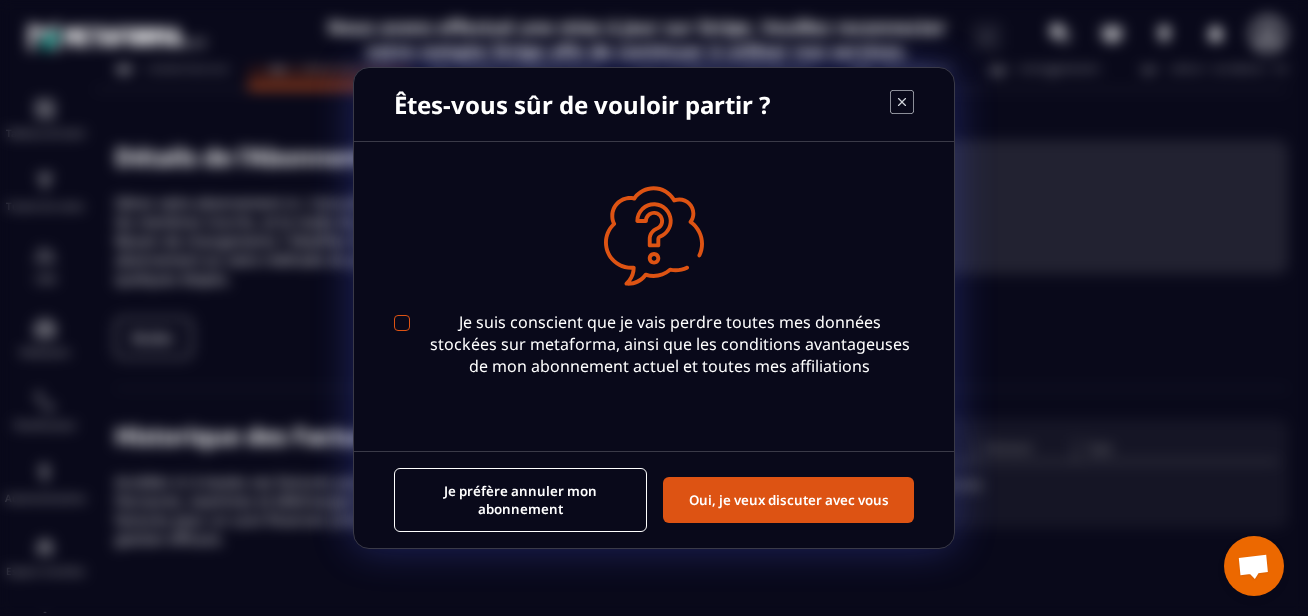 click at bounding box center (402, 323) 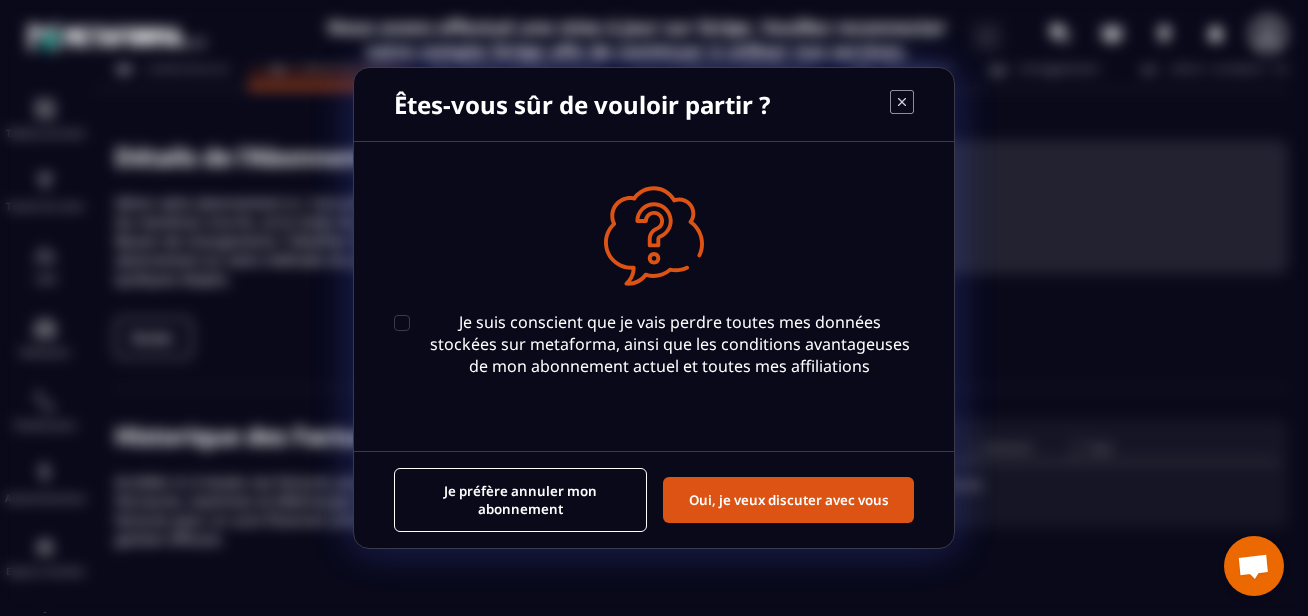 click on "Je préfère annuler mon abonnement Oui, je veux discuter avec vous" at bounding box center (654, 499) 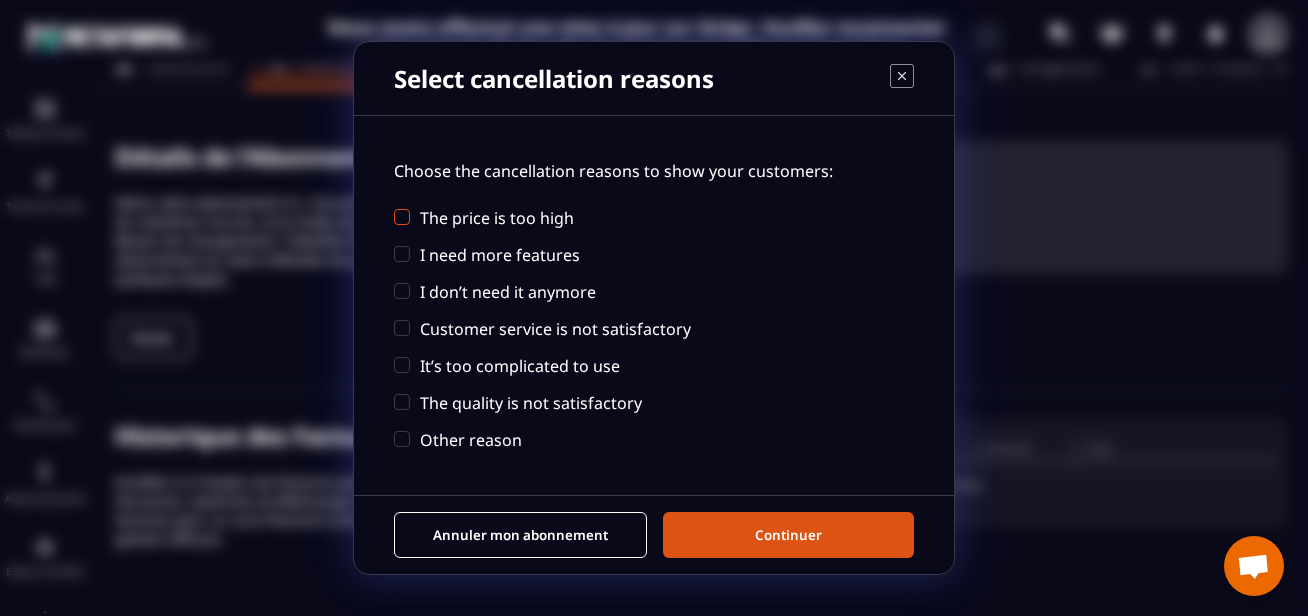 click at bounding box center [402, 217] 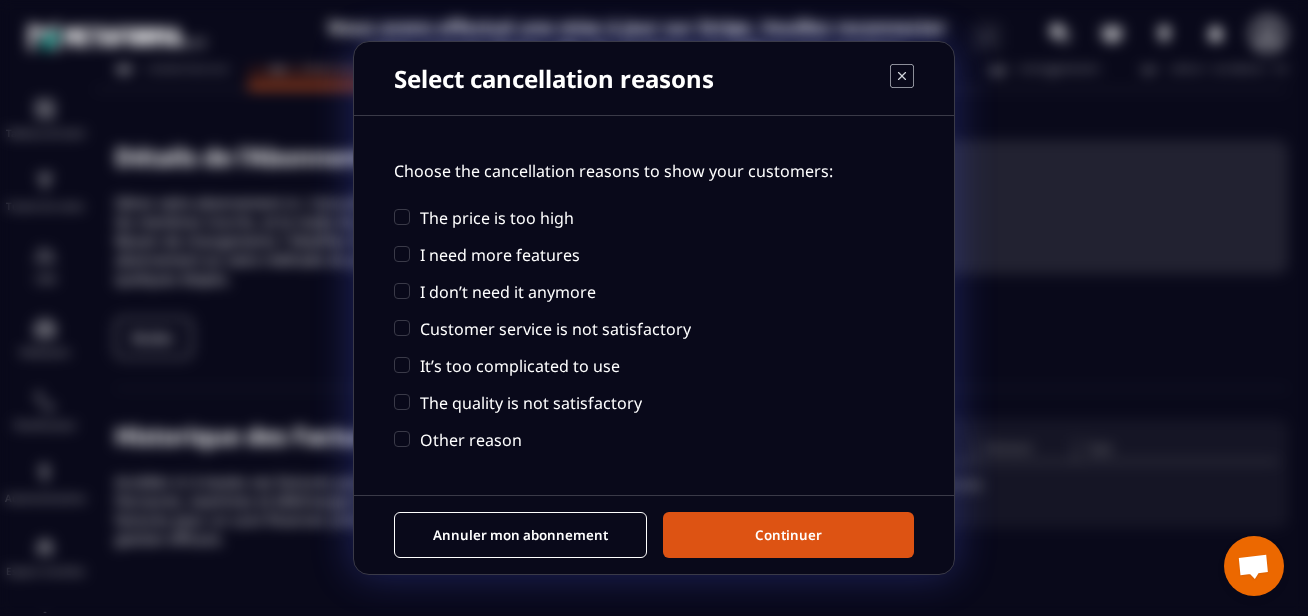 click on "Annuler mon abonnement" at bounding box center [520, 535] 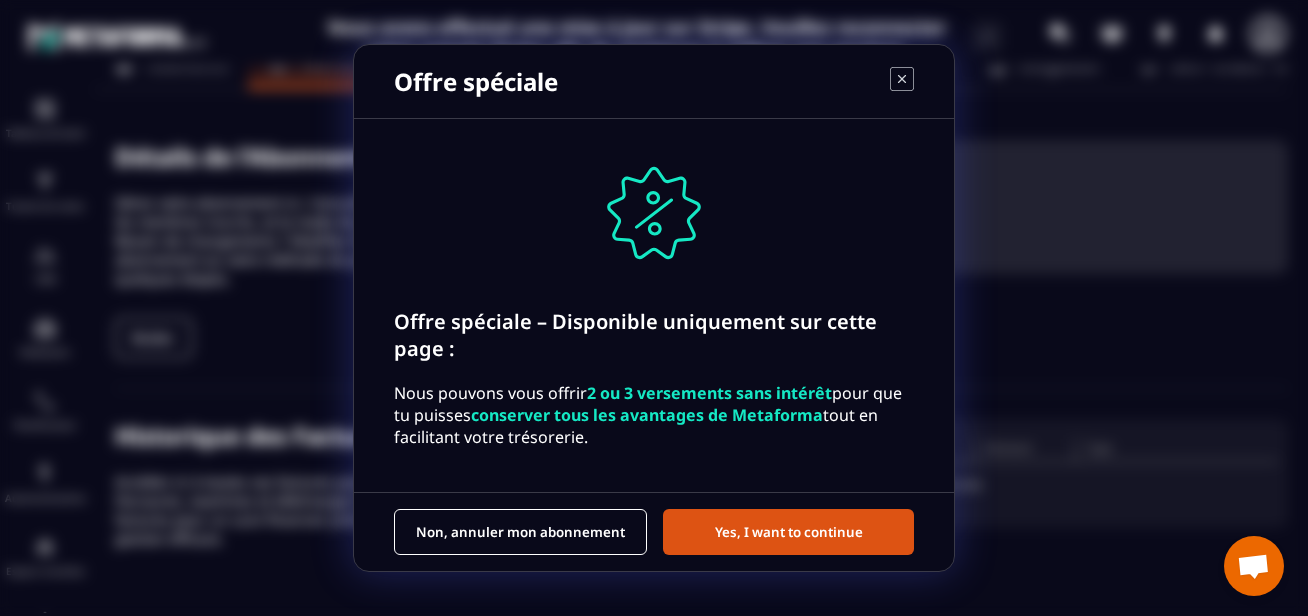 click on "Non, annuler mon abonnement" at bounding box center [520, 532] 